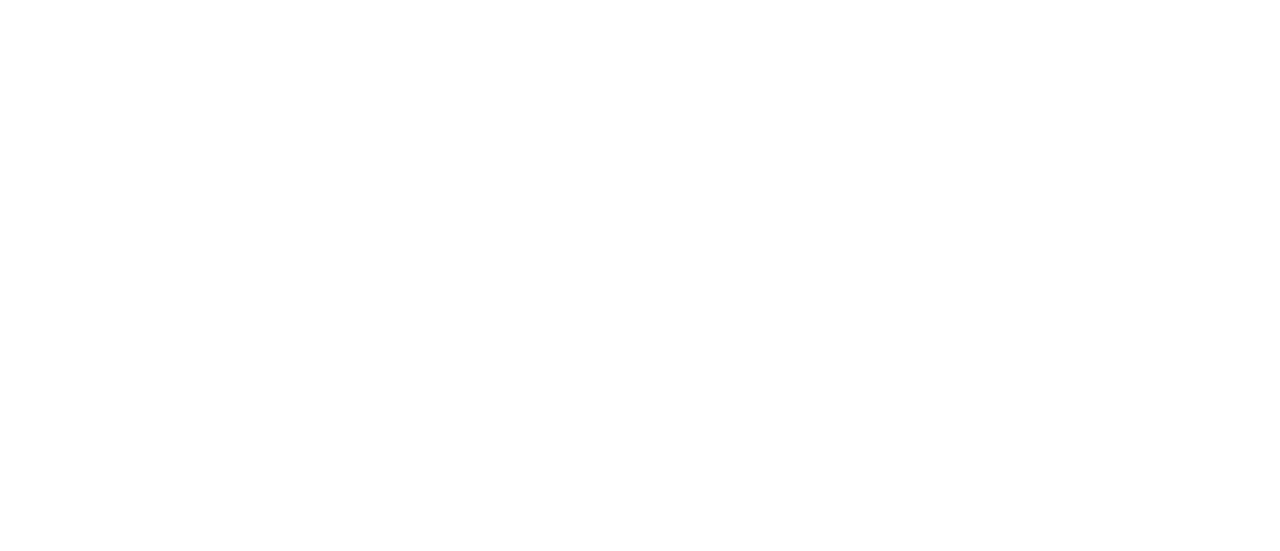 scroll, scrollTop: 0, scrollLeft: 0, axis: both 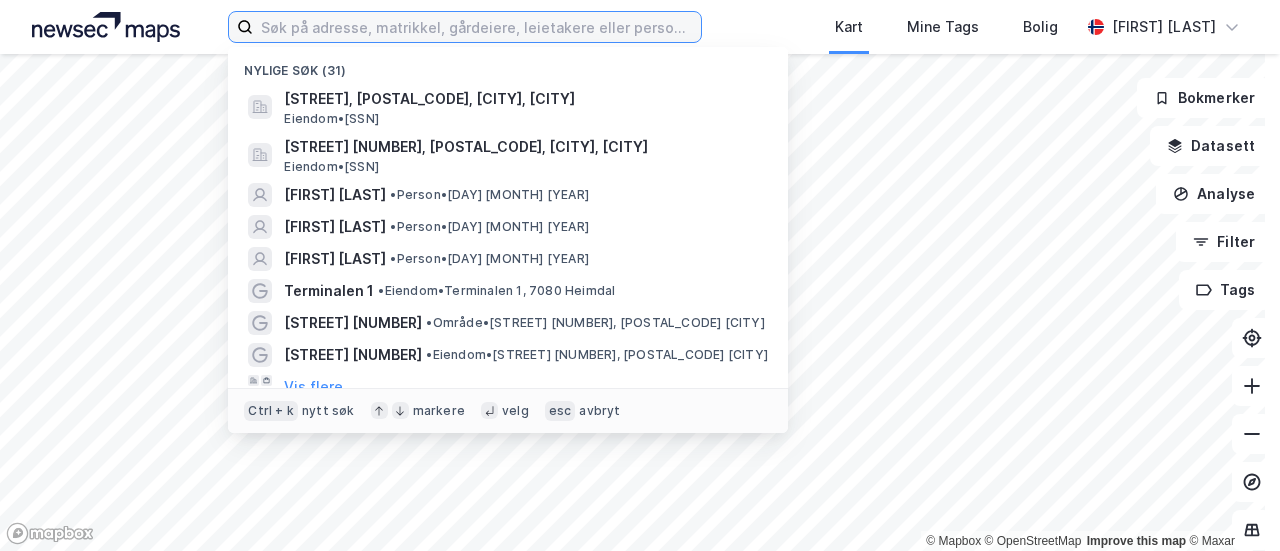 click at bounding box center [477, 27] 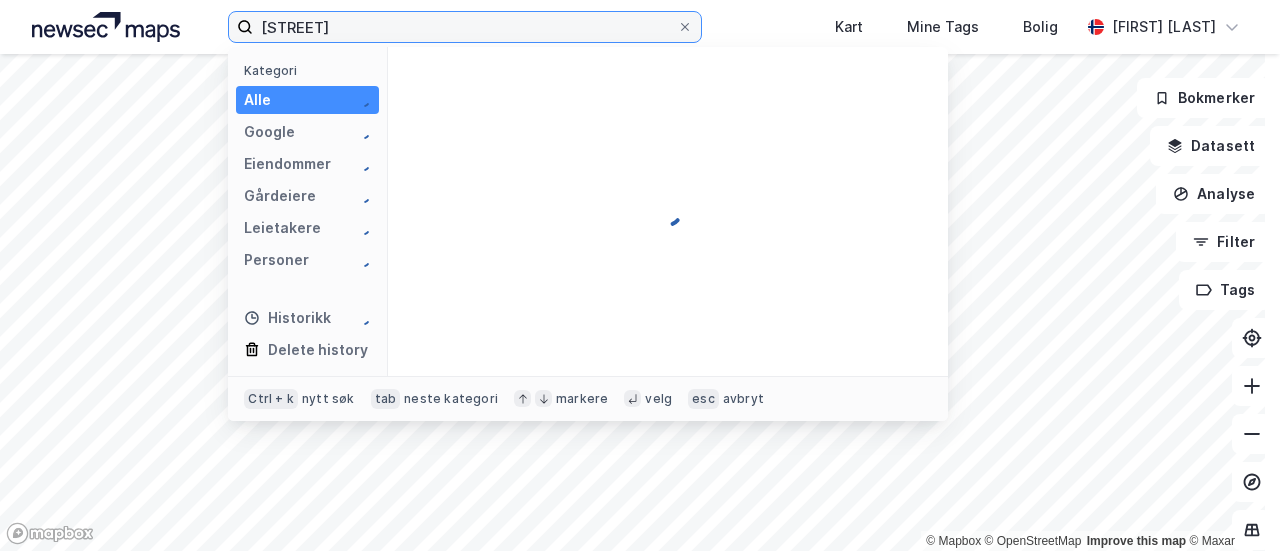 scroll, scrollTop: 0, scrollLeft: 0, axis: both 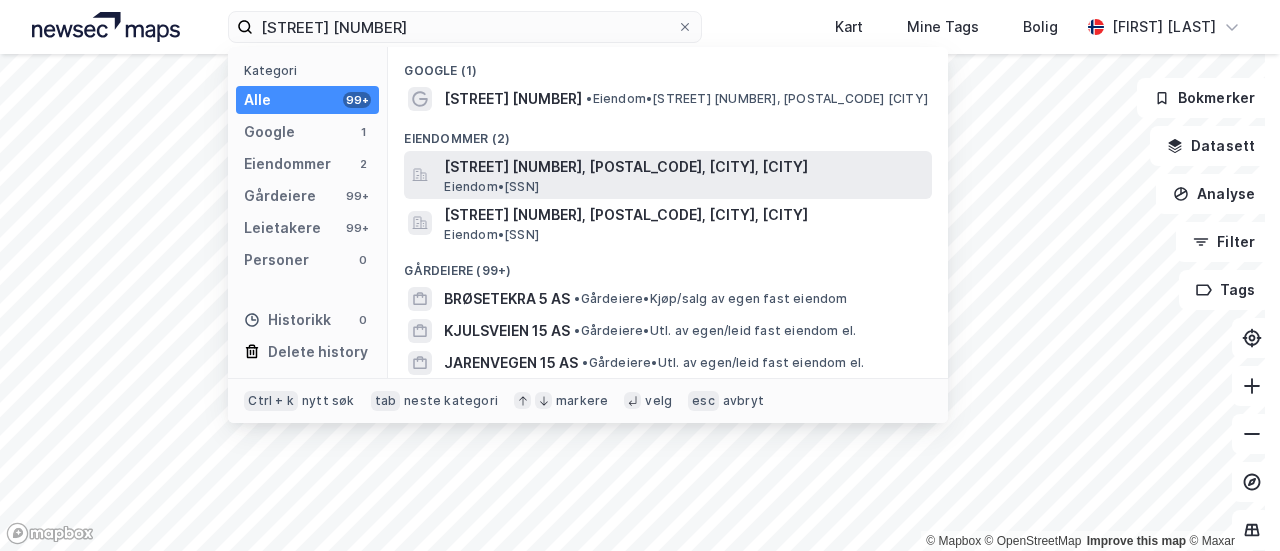 click on "[STREET] [NUMBER], [POSTAL_CODE], [CITY], [CITY]" at bounding box center (684, 167) 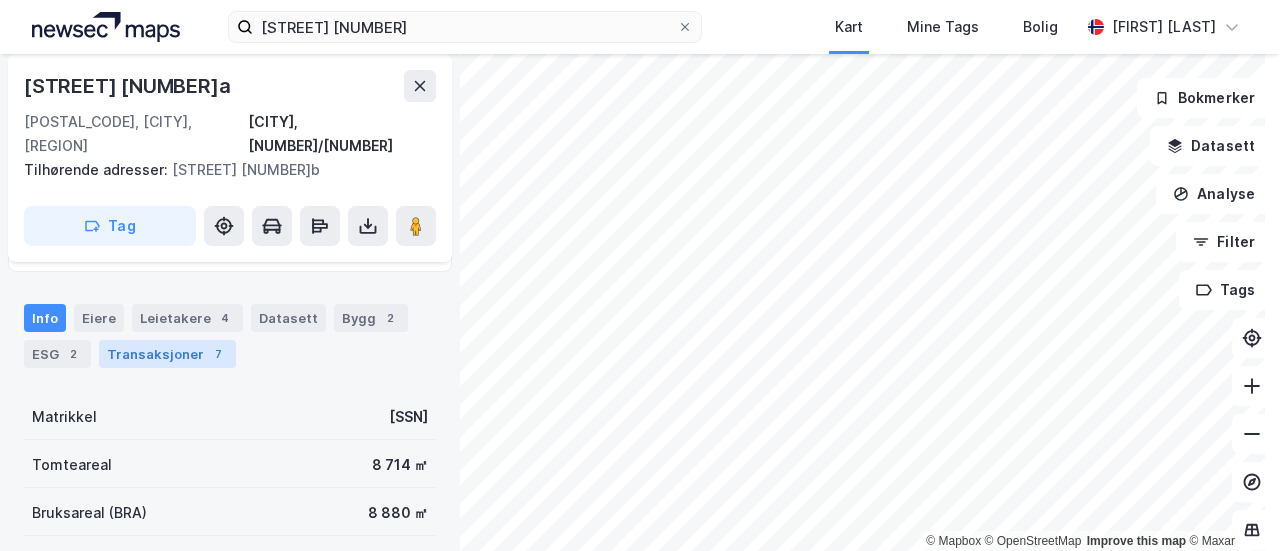 scroll, scrollTop: 213, scrollLeft: 0, axis: vertical 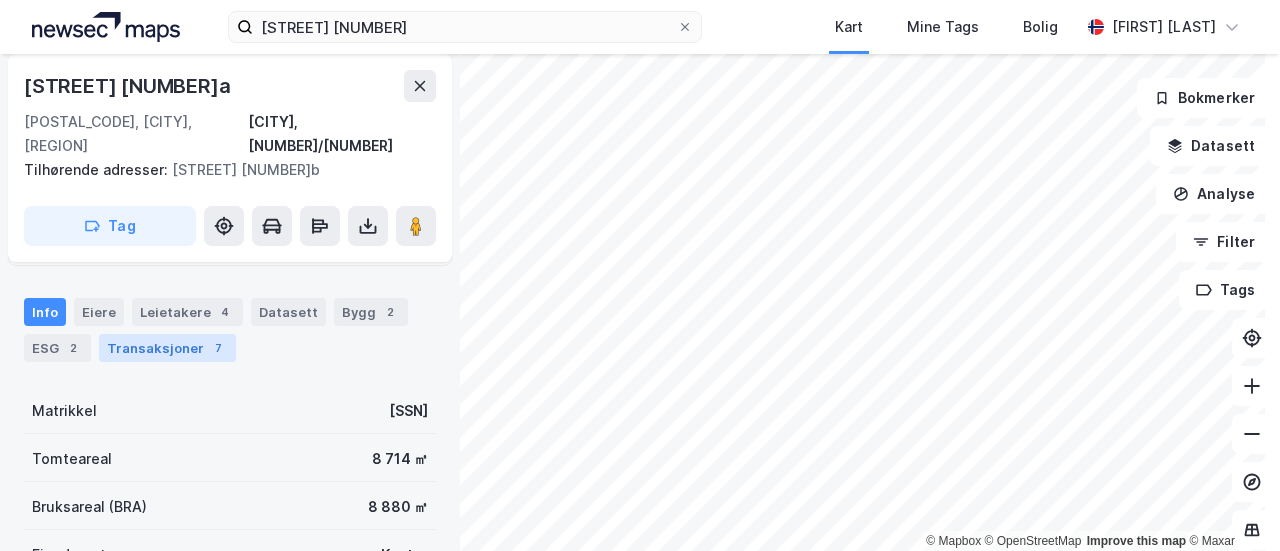 click on "Transaksjoner 7" at bounding box center [167, 348] 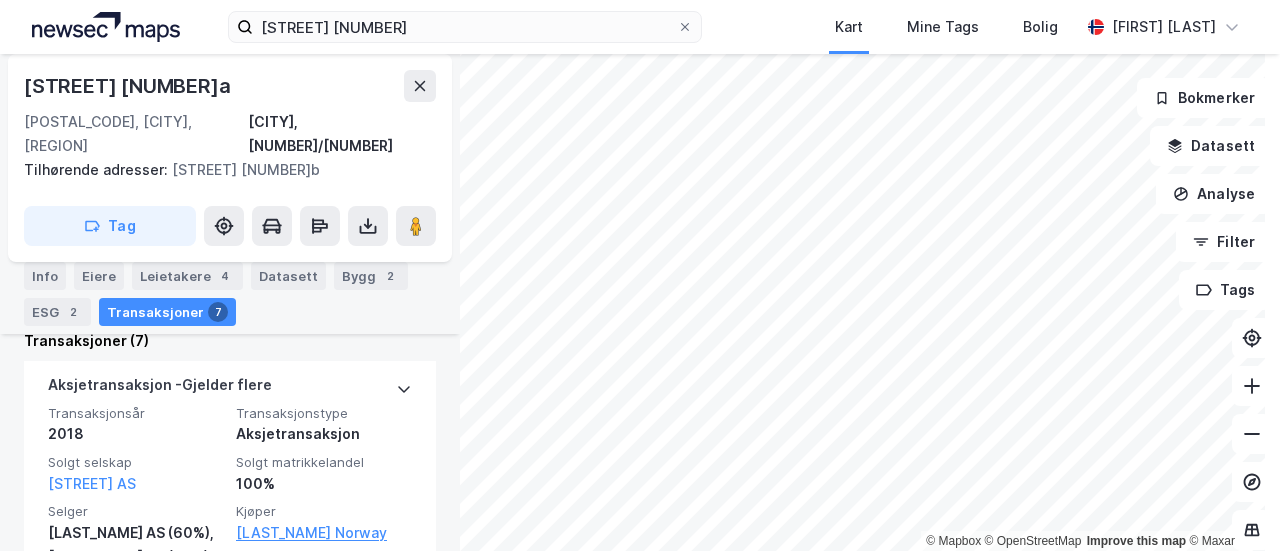 scroll, scrollTop: 588, scrollLeft: 0, axis: vertical 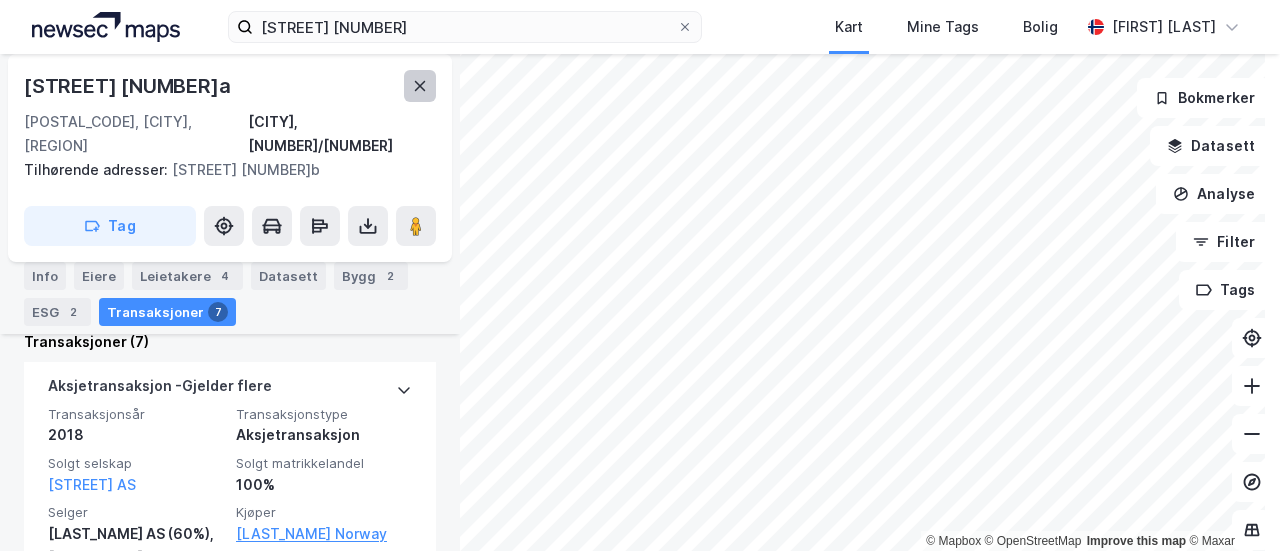click 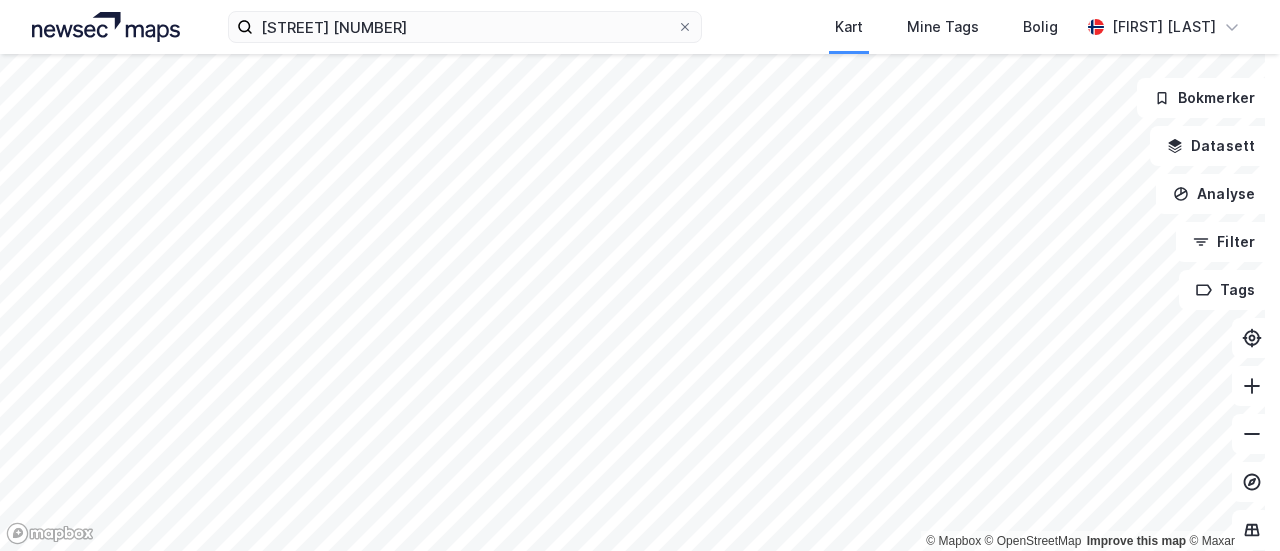 click on "[STREET] [NUMBER] Kart Mine Tags Bolig [FIRST_NAME] [LAST_NAME]" at bounding box center (640, 27) 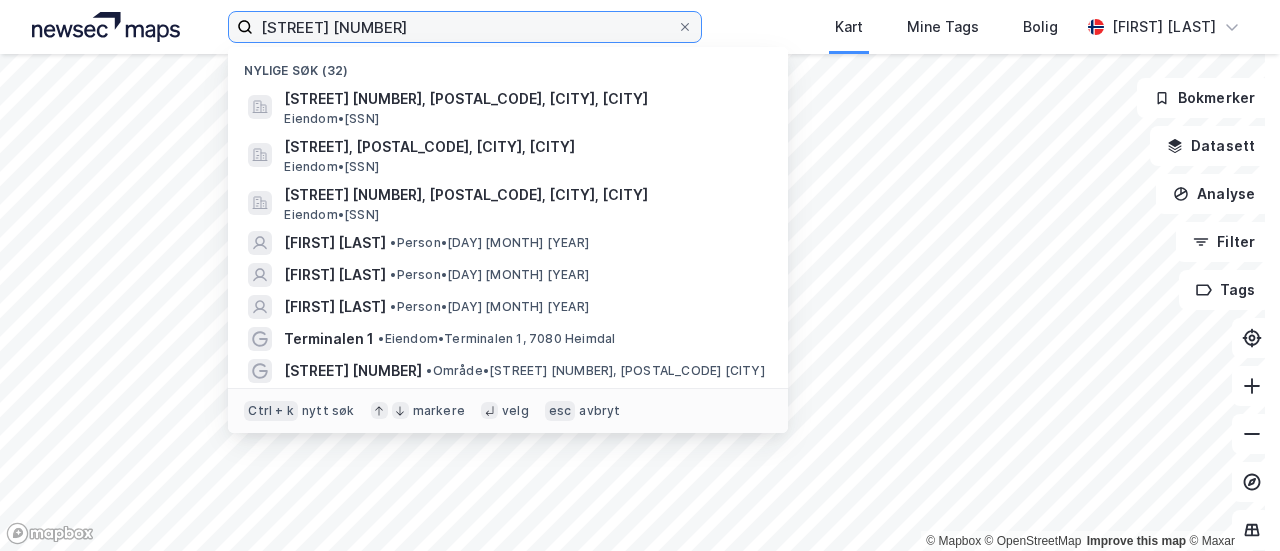 drag, startPoint x: 379, startPoint y: 31, endPoint x: 220, endPoint y: 16, distance: 159.70598 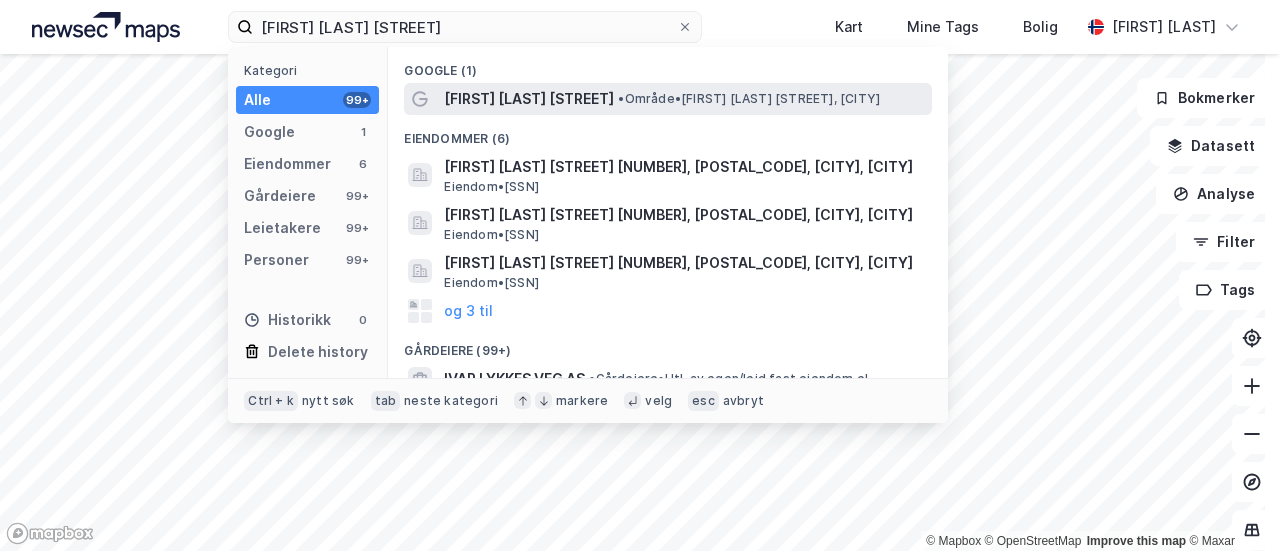 click on "[FIRST] [LAST] [STREET]" at bounding box center (529, 99) 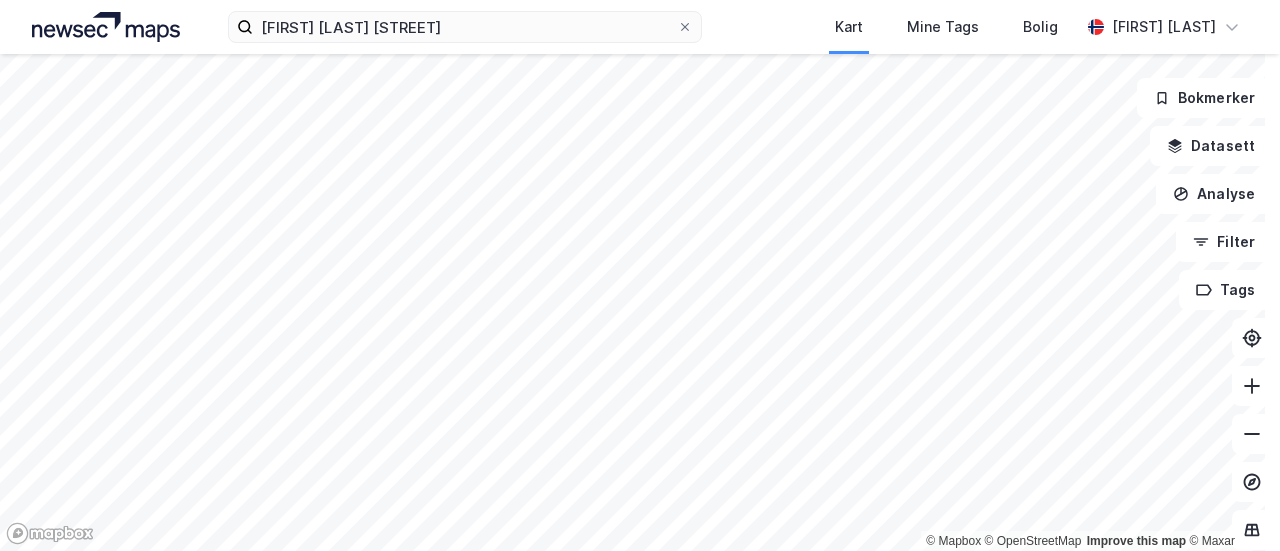 click on "Kart Mine Tags Bolig [LAST_NAME] © Mapbox   © OpenStreetMap   Improve this map   © Maxar Bokmerker Datasett Analyse Filter Tags" at bounding box center [640, 275] 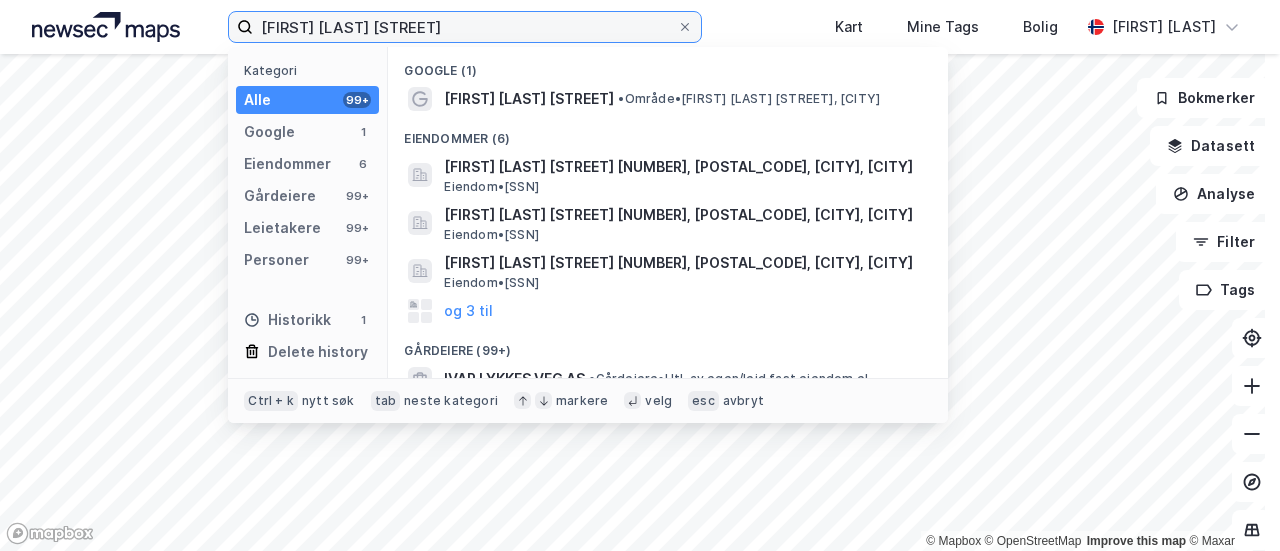 drag, startPoint x: 378, startPoint y: 28, endPoint x: 228, endPoint y: 35, distance: 150.16324 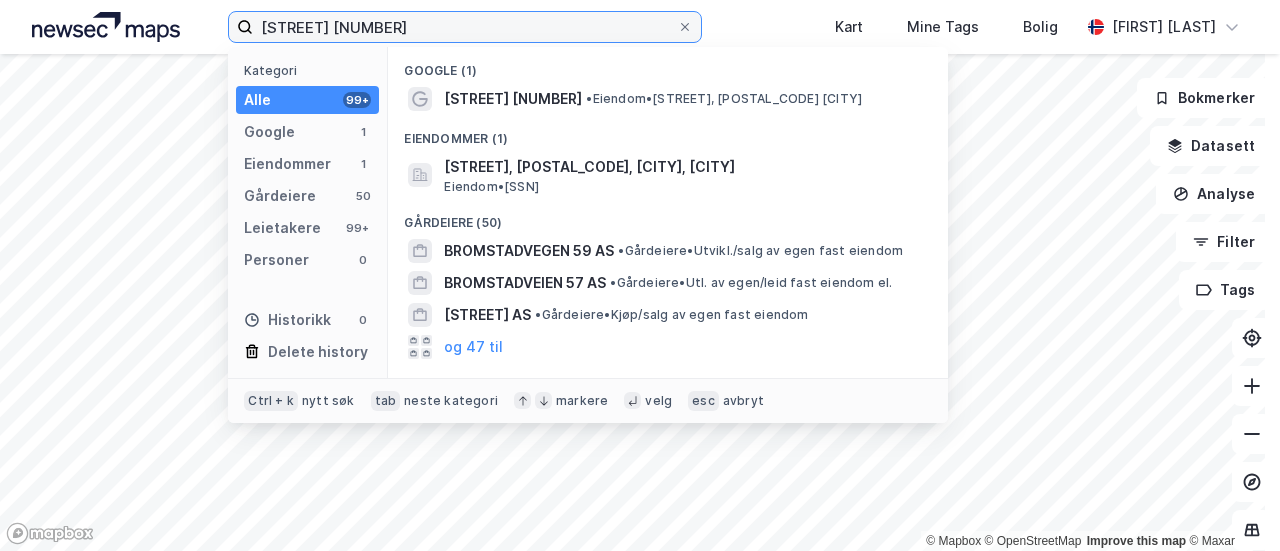 type on "[STREET] [NUMBER]" 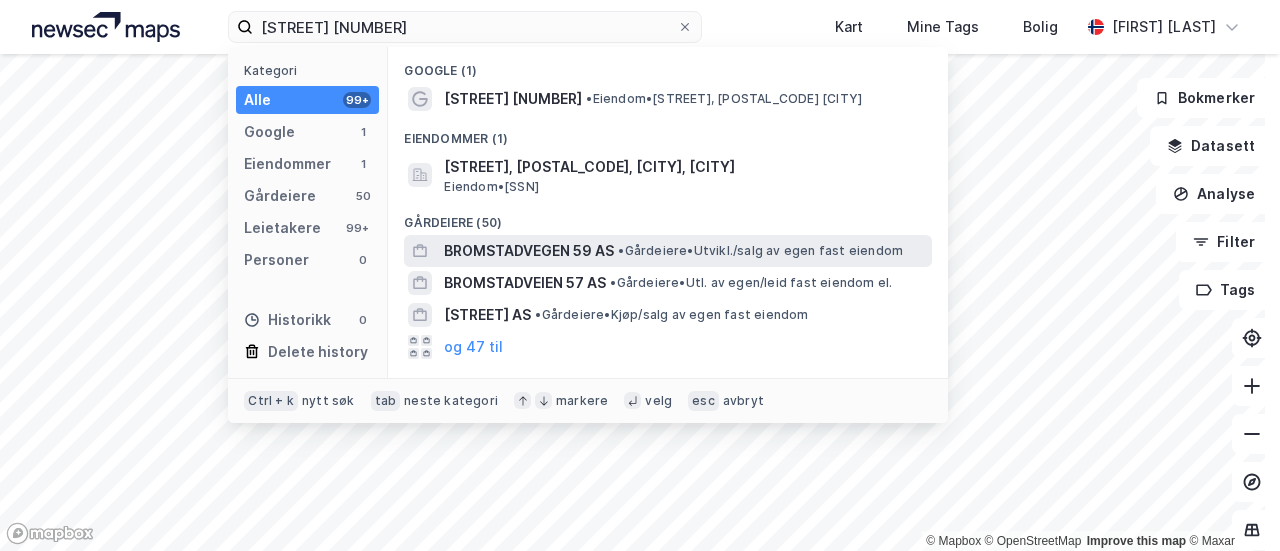 click on "BROMSTADVEGEN 59 AS" at bounding box center [529, 251] 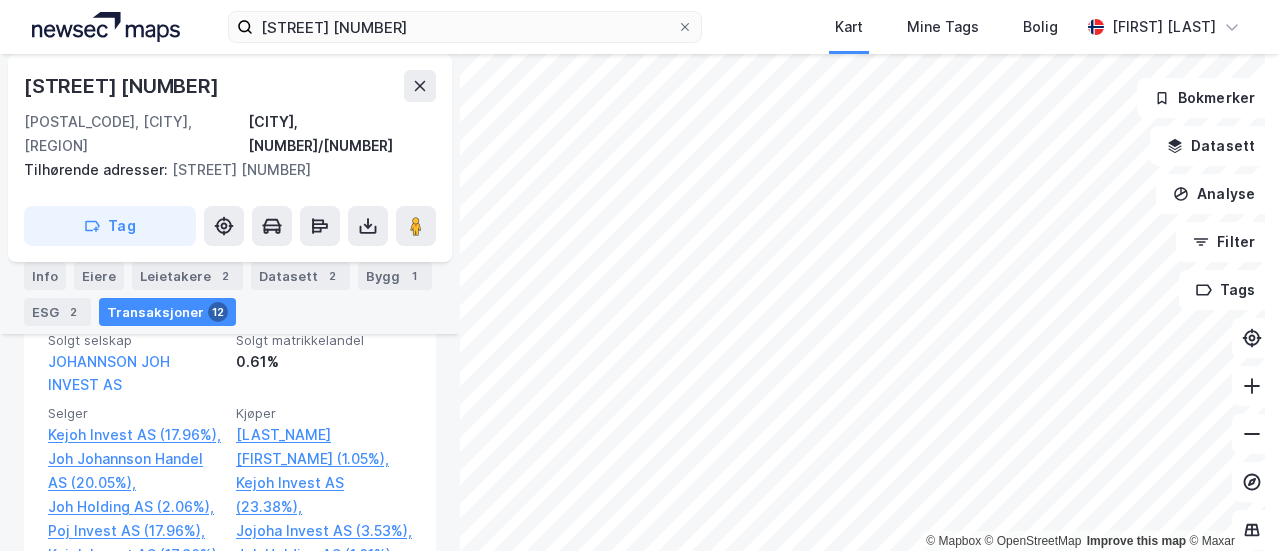 scroll, scrollTop: 791, scrollLeft: 0, axis: vertical 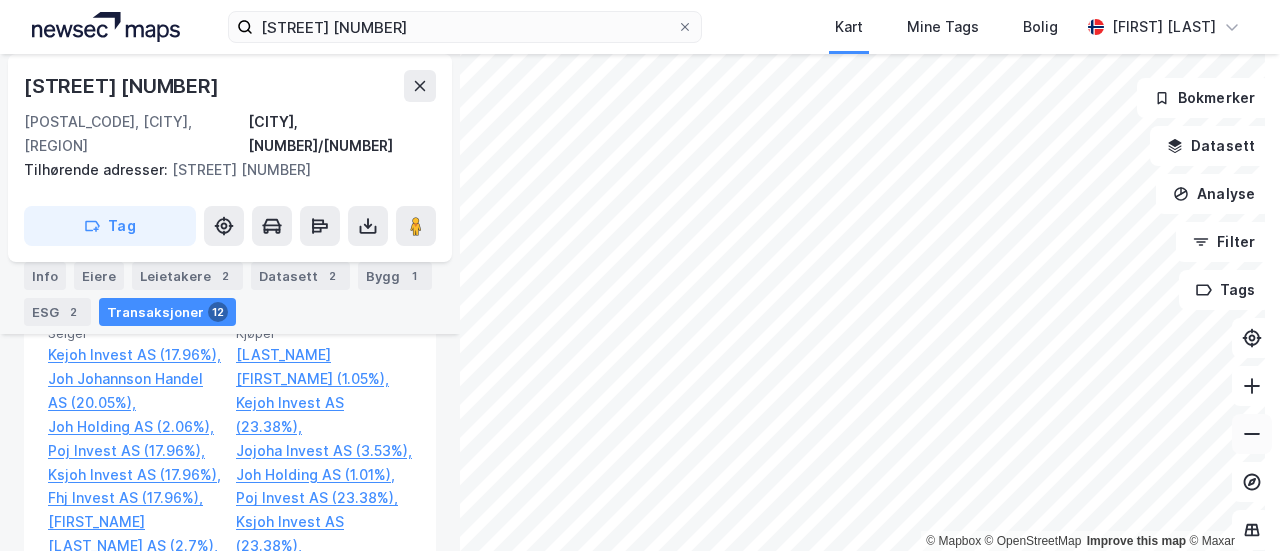 click 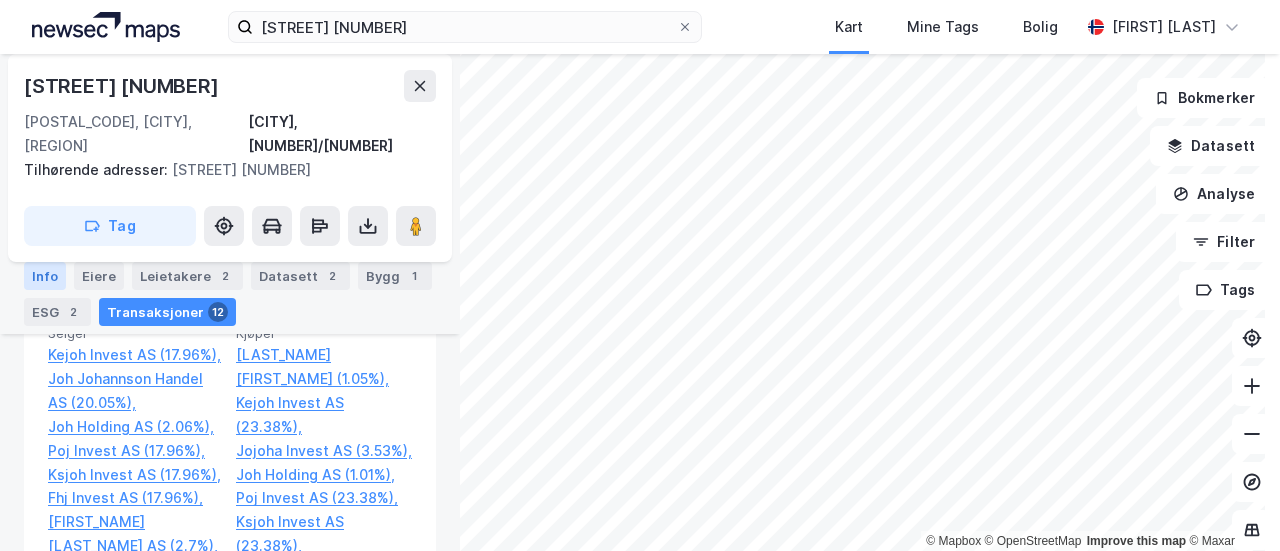 click on "Info" at bounding box center [45, 276] 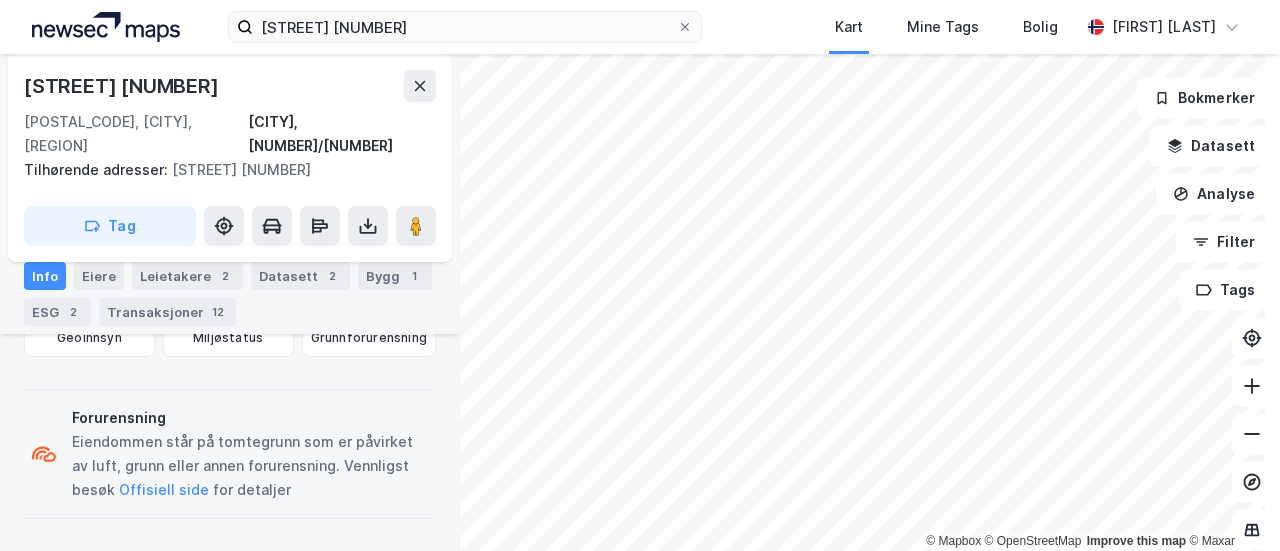 scroll, scrollTop: 688, scrollLeft: 0, axis: vertical 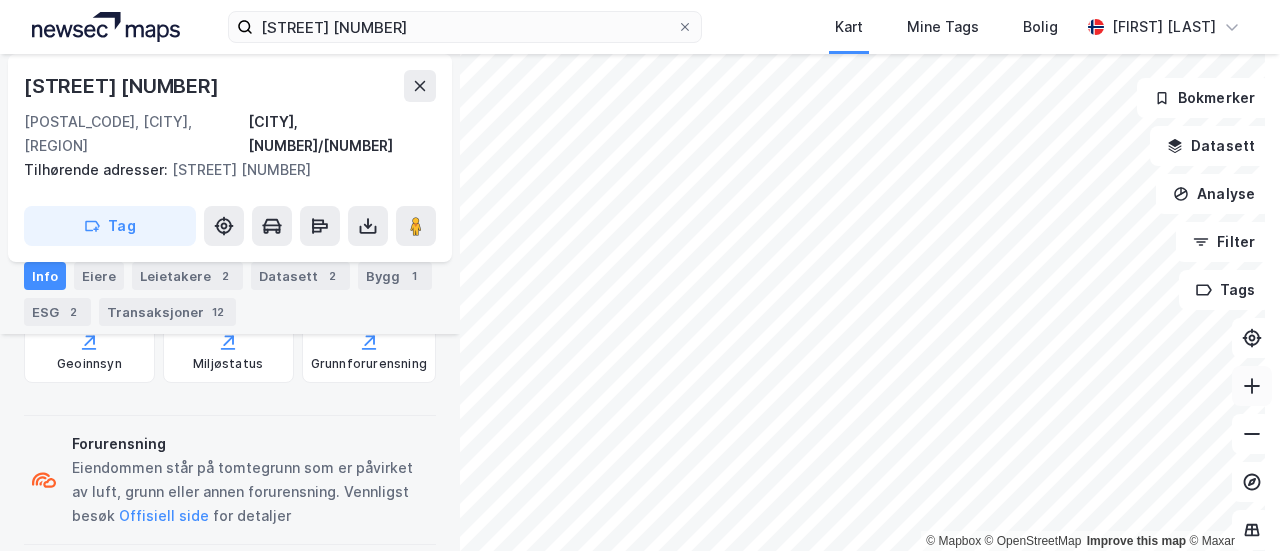 click at bounding box center [1252, 386] 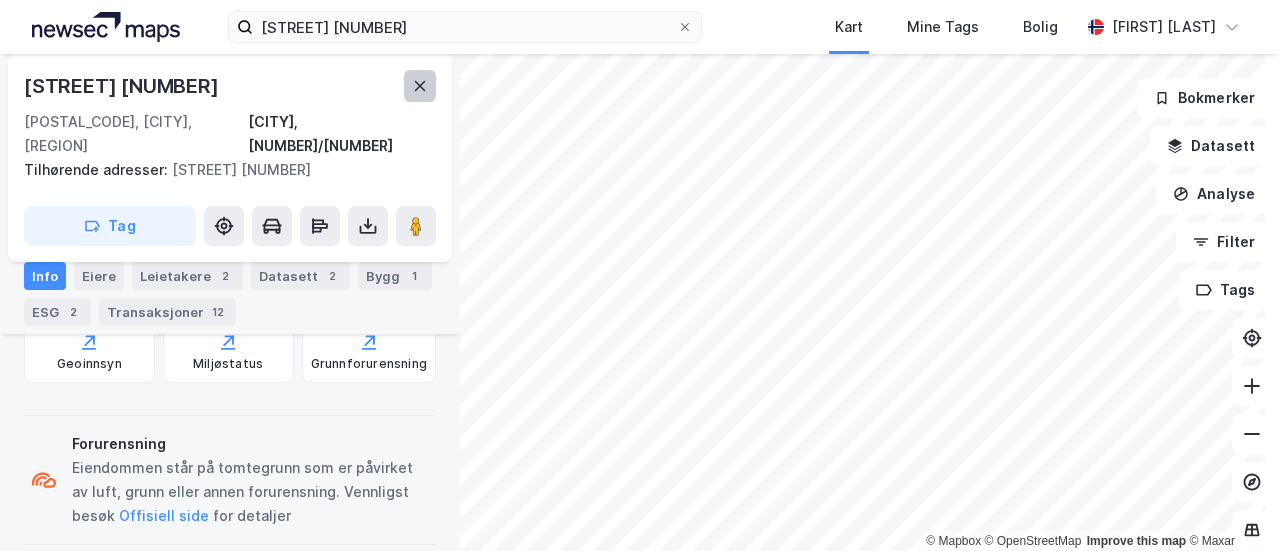 click at bounding box center [420, 86] 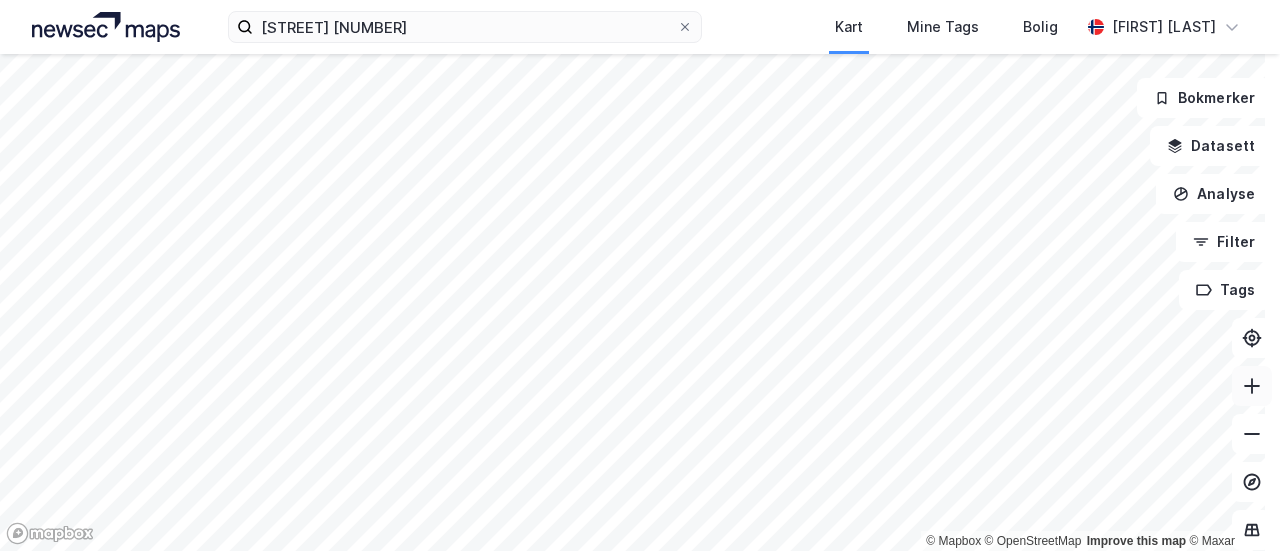 click 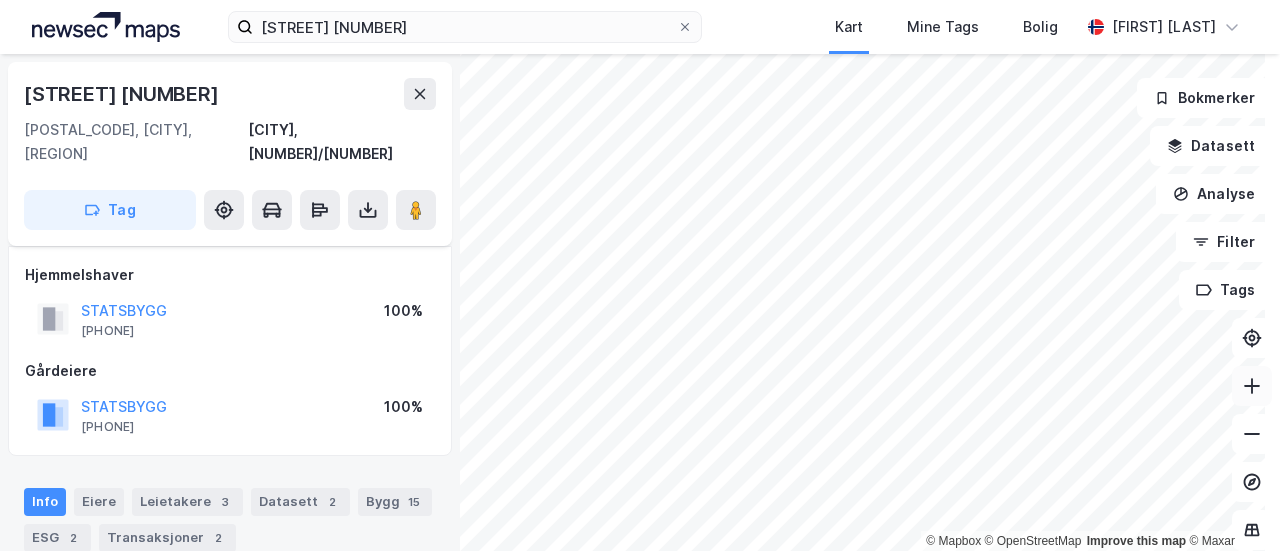 scroll, scrollTop: 664, scrollLeft: 0, axis: vertical 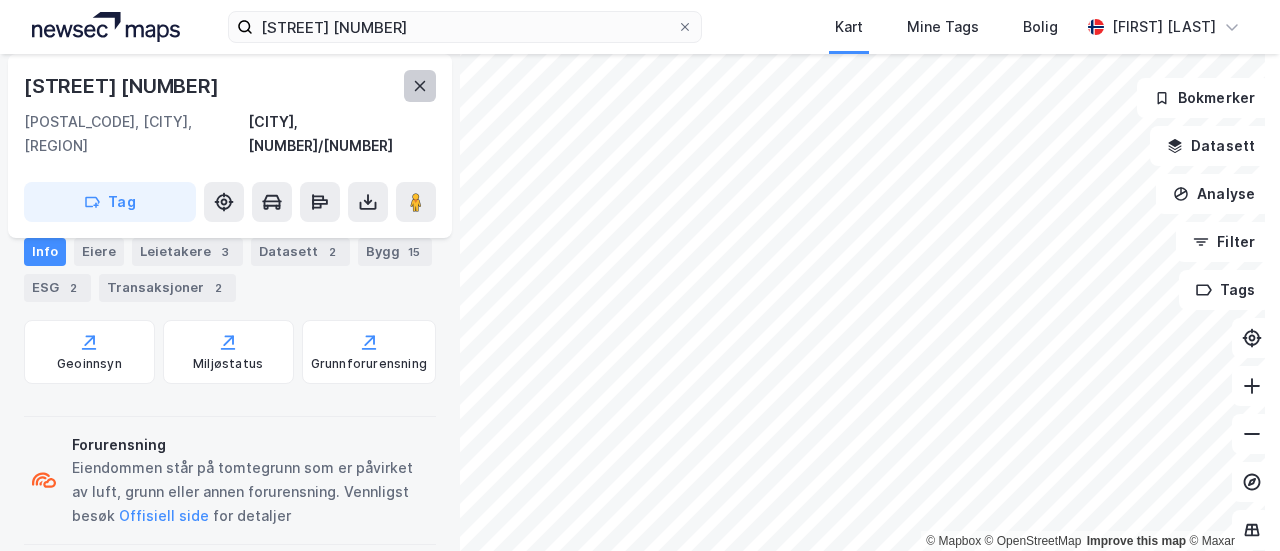 click at bounding box center (420, 86) 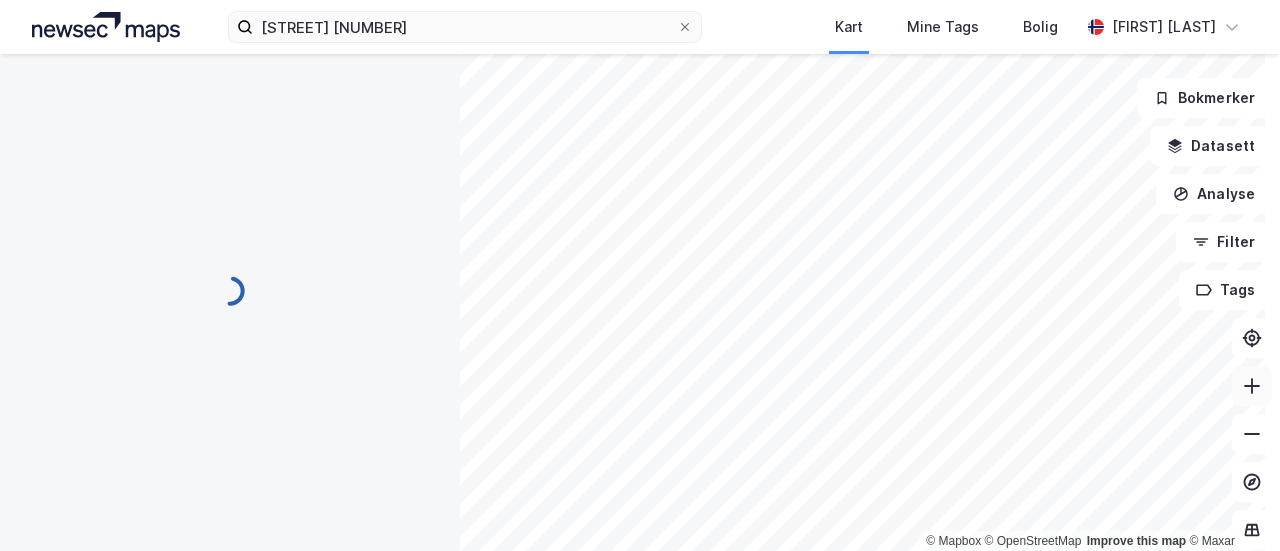 scroll, scrollTop: 634, scrollLeft: 0, axis: vertical 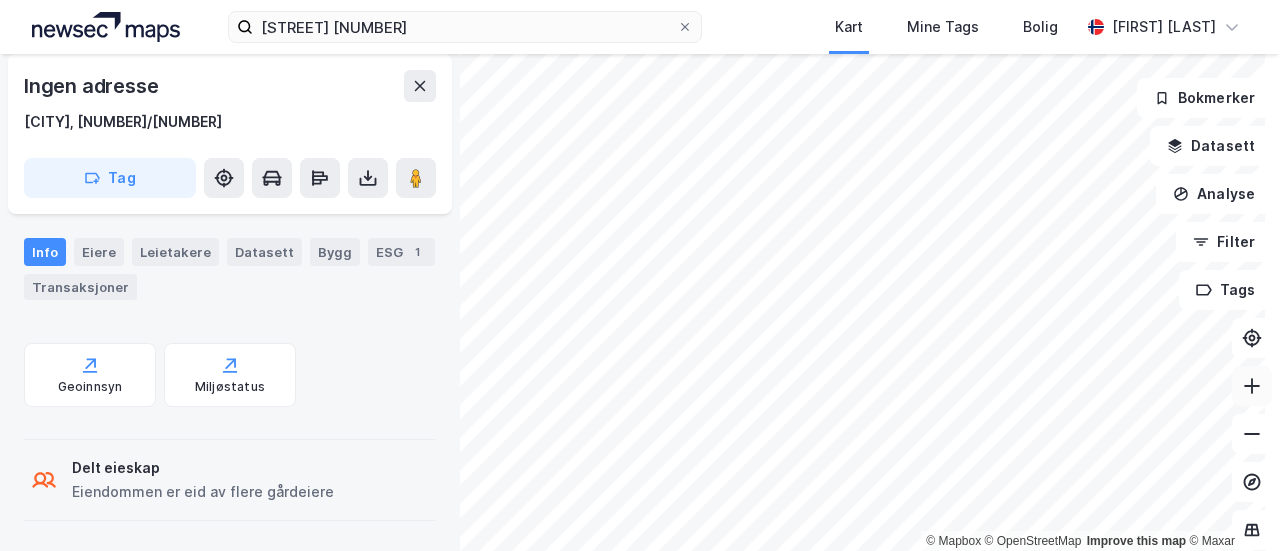 click 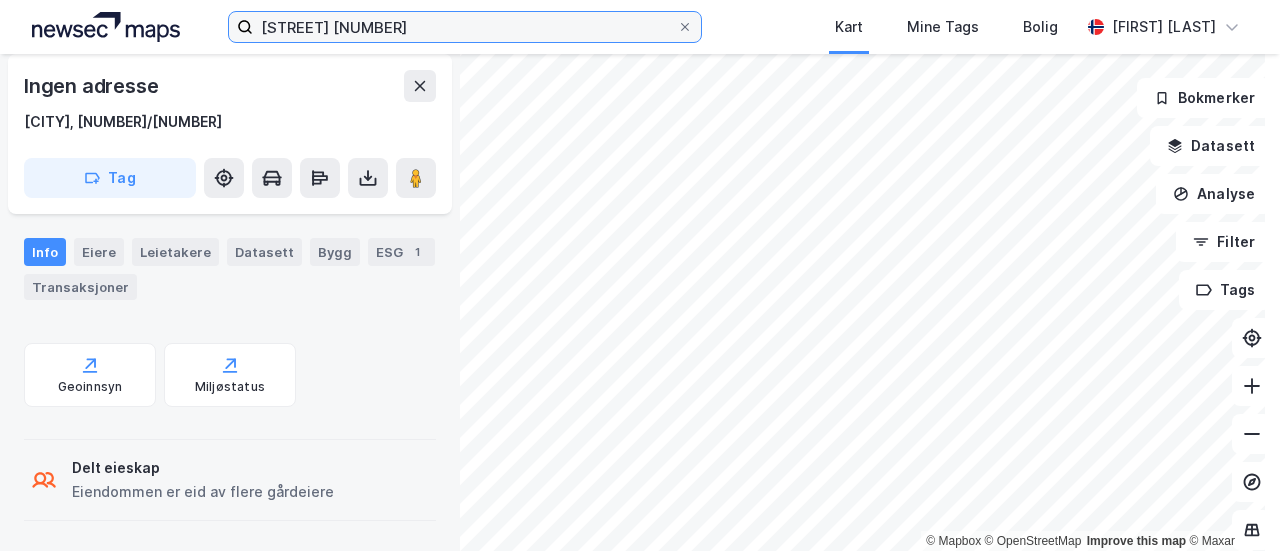 click on "[STREET] [NUMBER]" at bounding box center (465, 27) 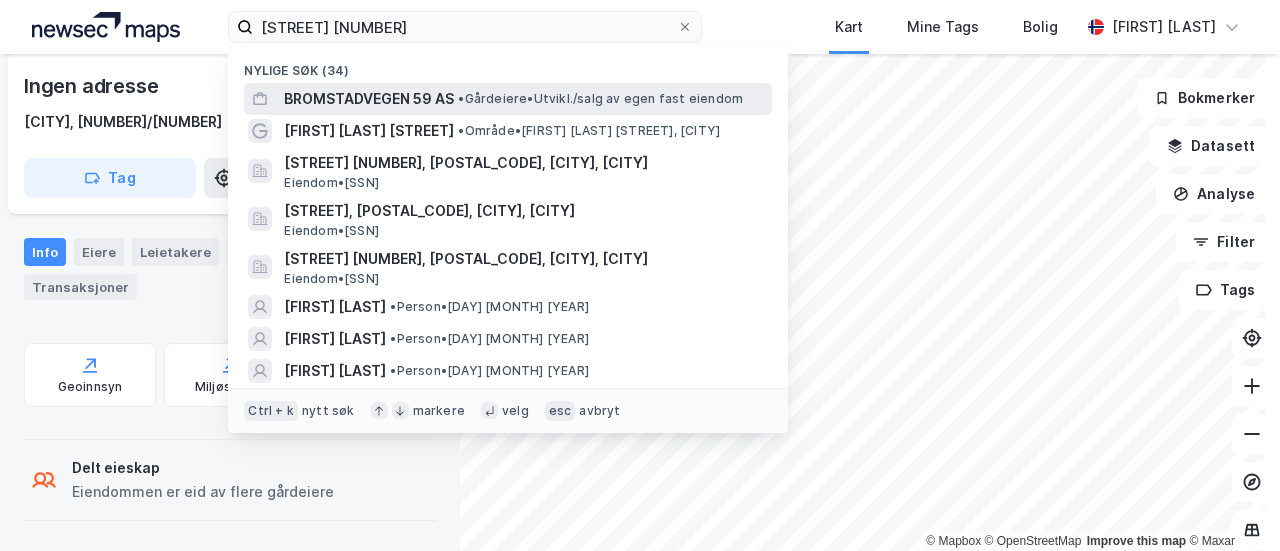 click on "BROMSTADVEGEN 59 AS" at bounding box center (369, 99) 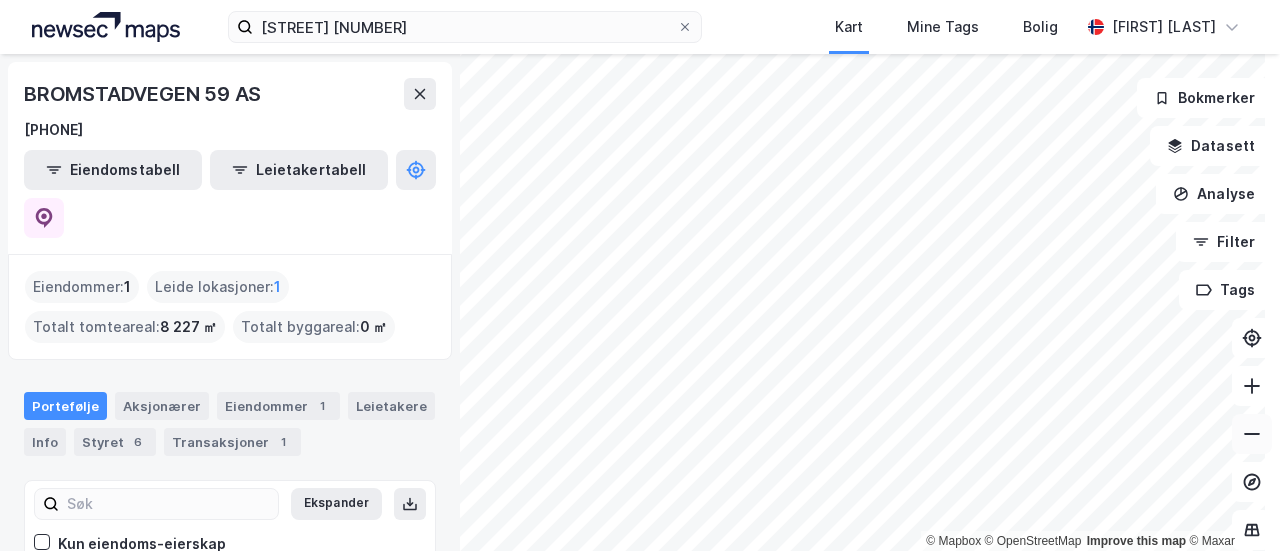 click 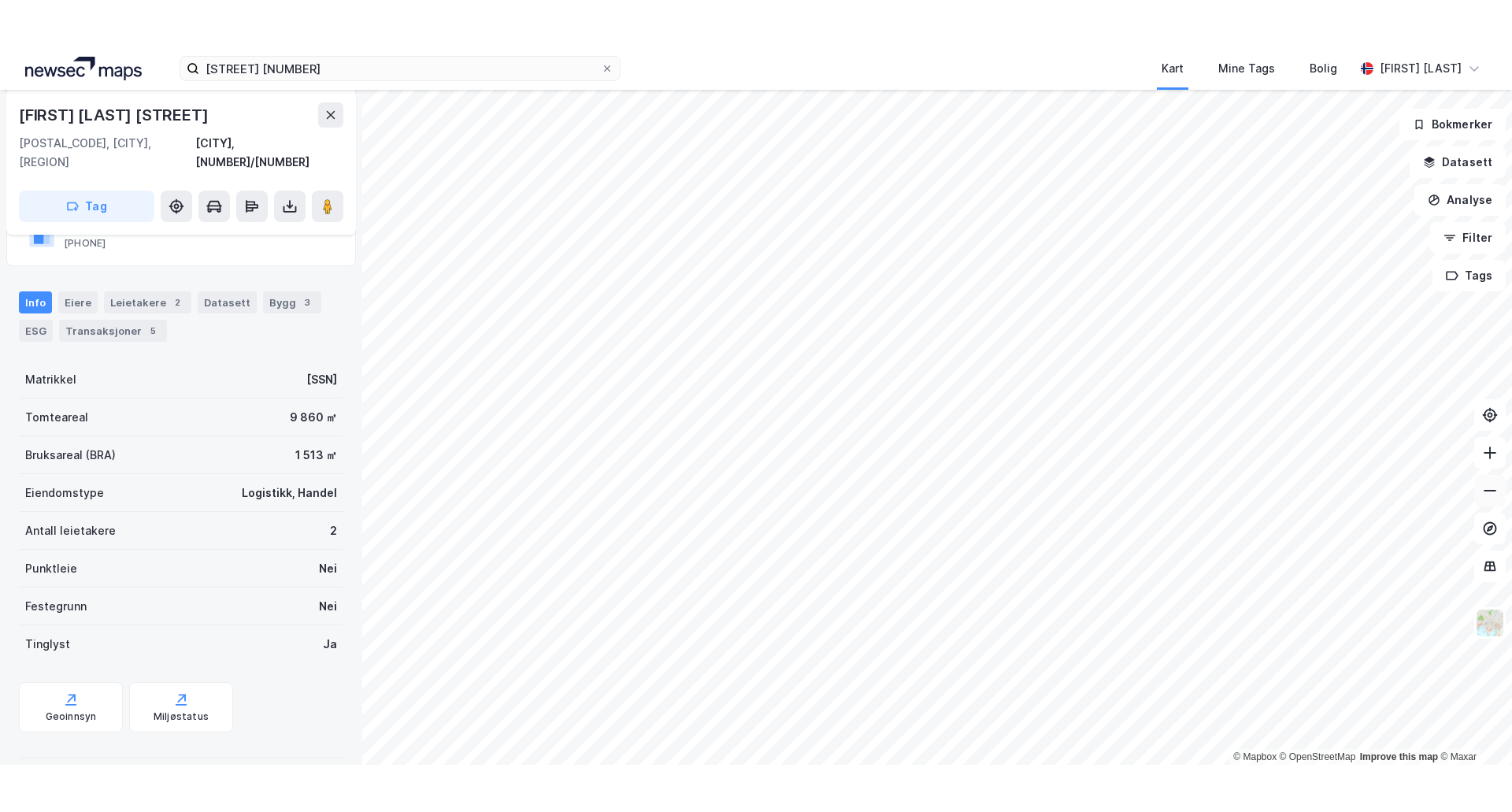 scroll, scrollTop: 121, scrollLeft: 0, axis: vertical 